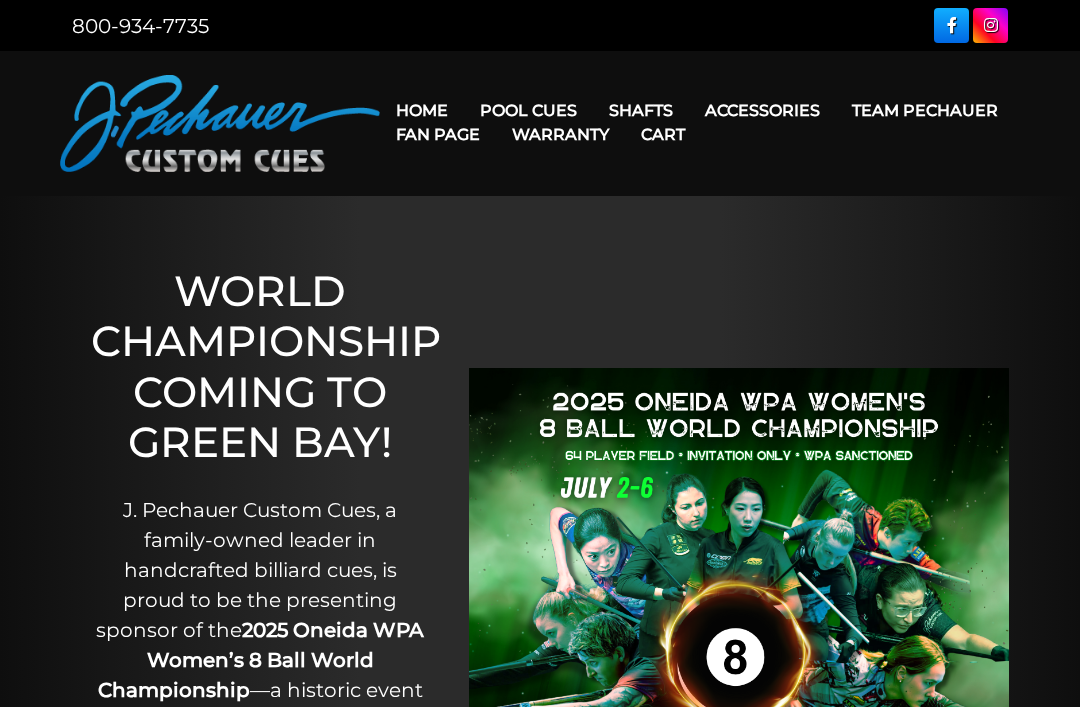 scroll, scrollTop: 0, scrollLeft: 0, axis: both 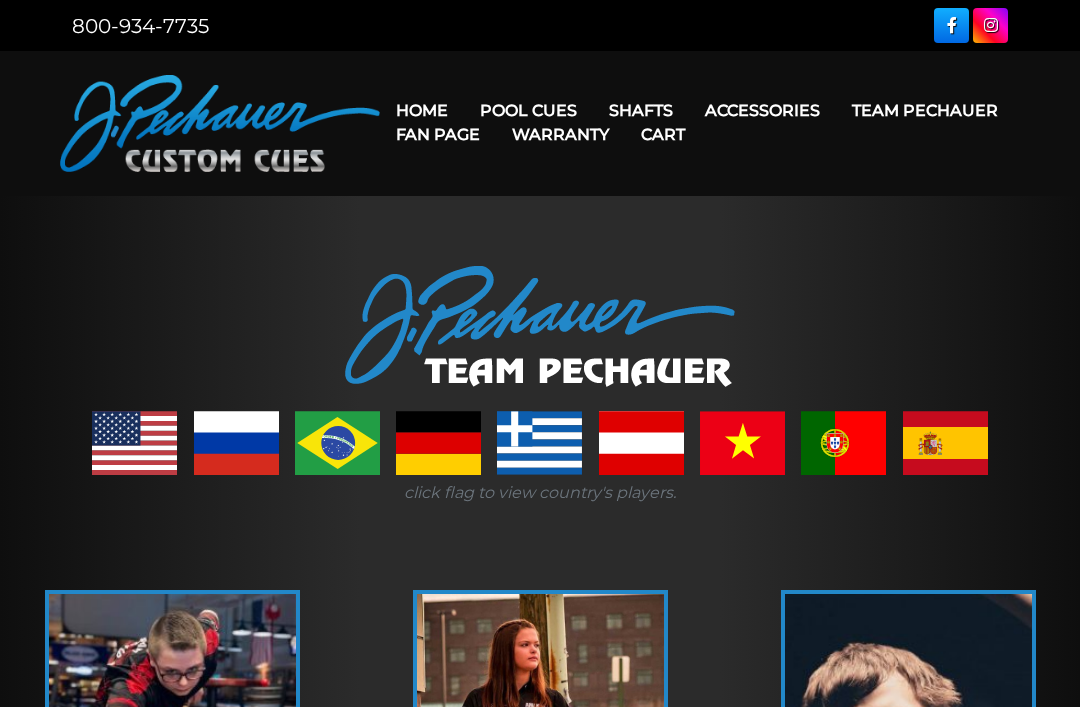 click on "Team Pechauer" at bounding box center (925, 110) 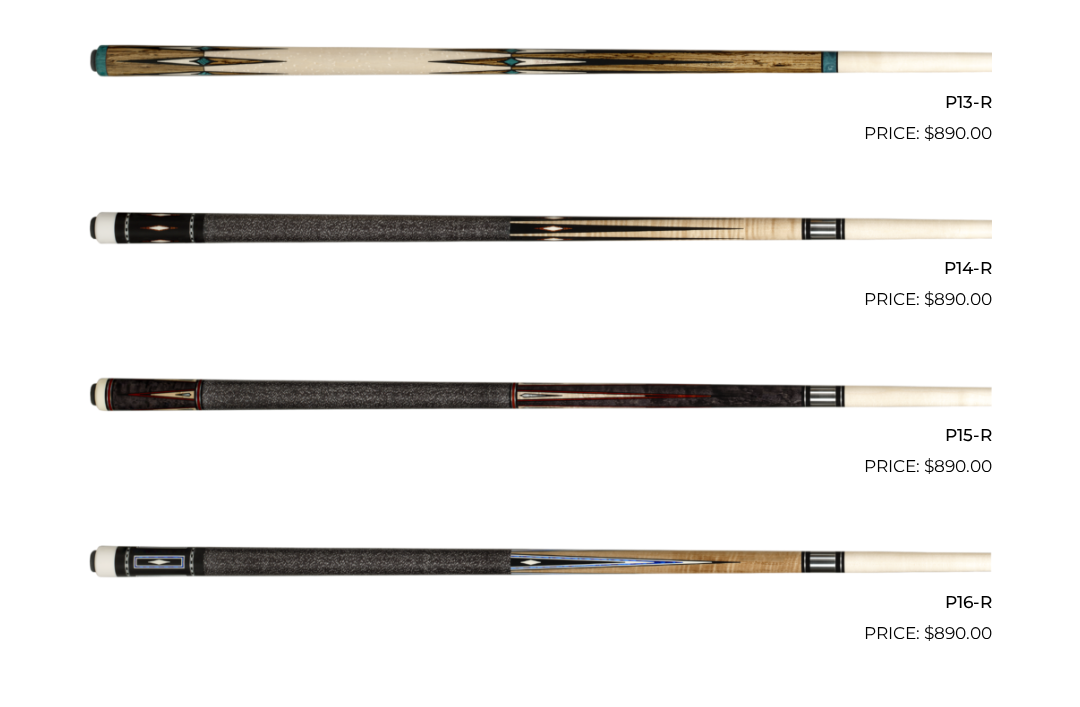 scroll, scrollTop: 2664, scrollLeft: 0, axis: vertical 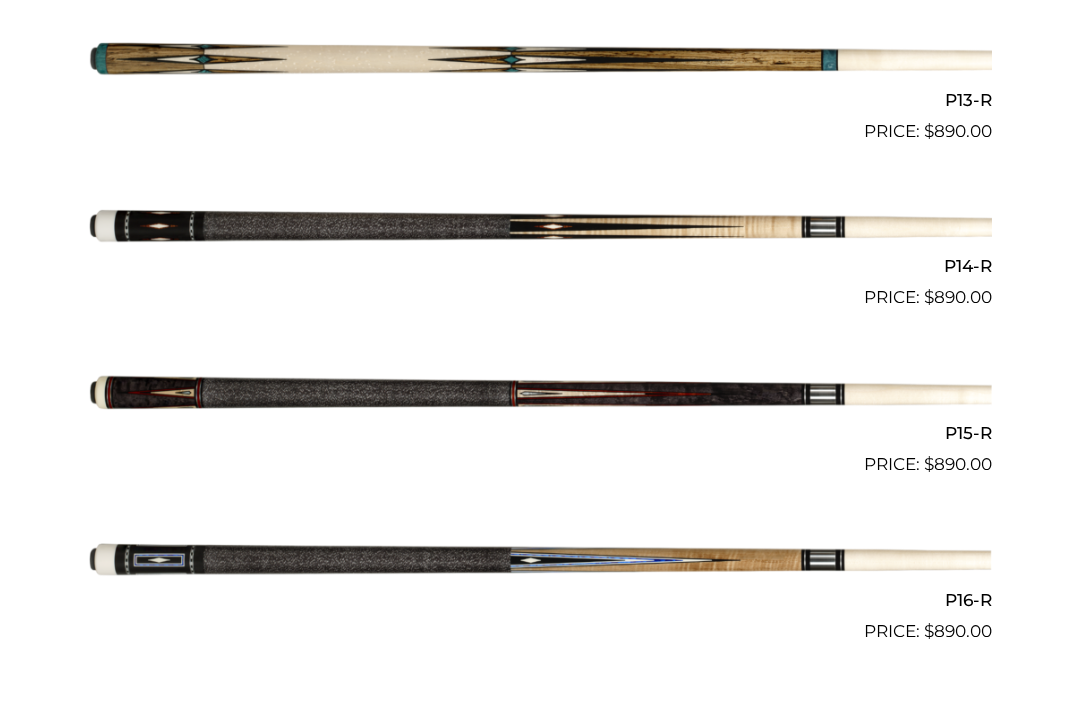 click at bounding box center [540, 394] 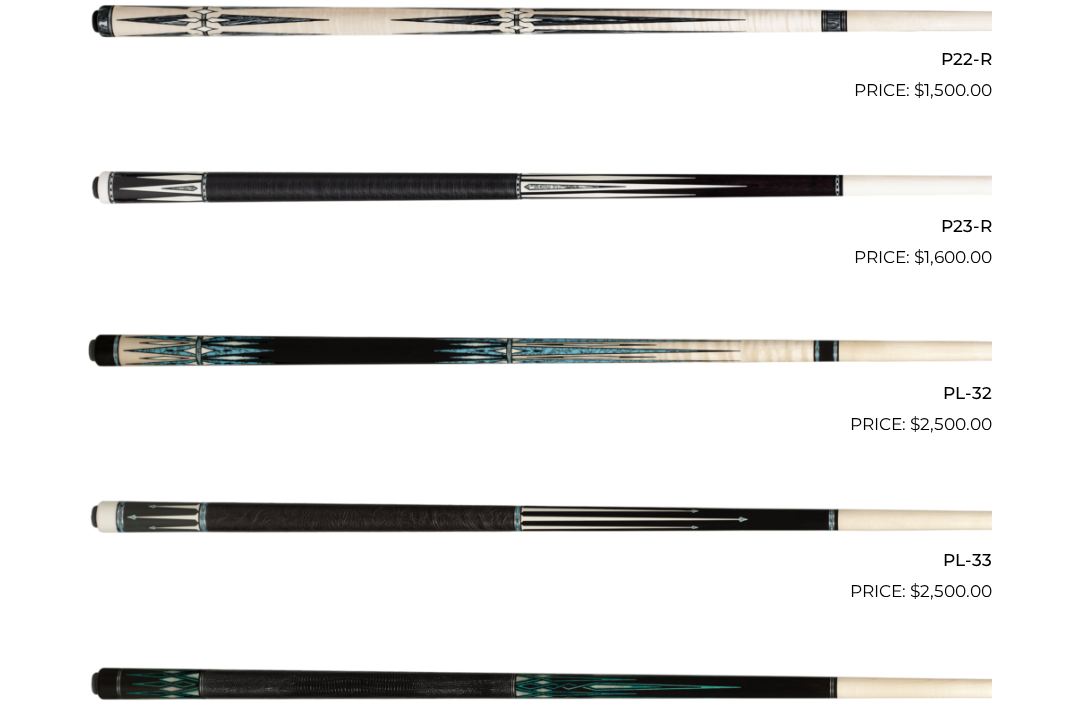 scroll, scrollTop: 4161, scrollLeft: 0, axis: vertical 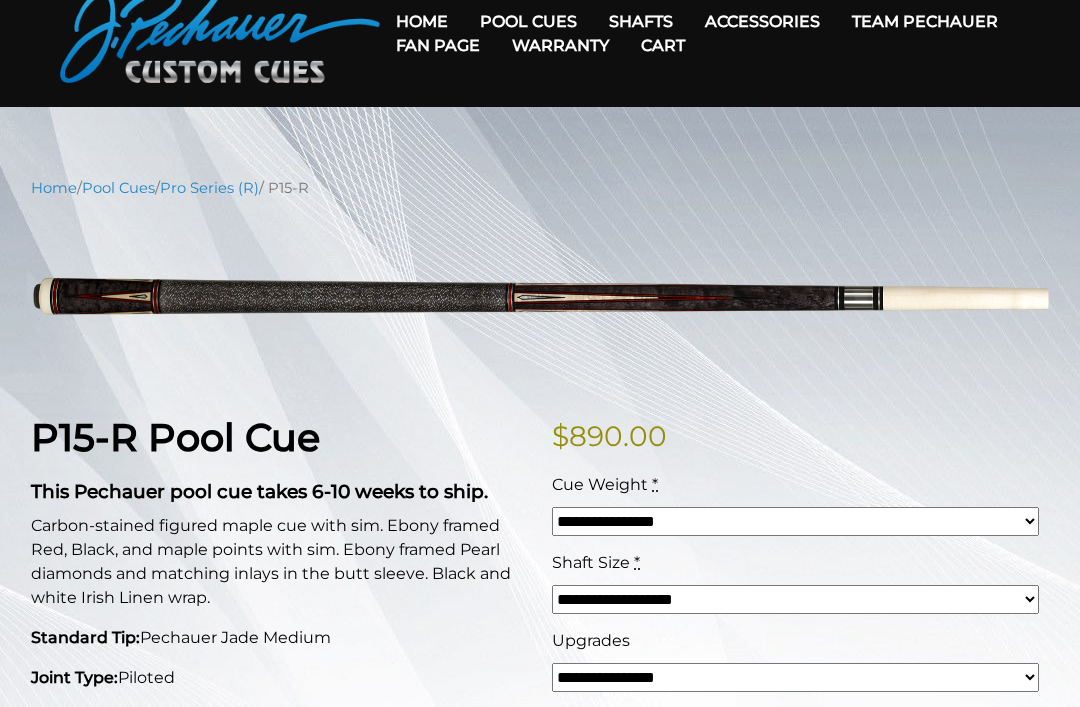 click on "P15-R Pool Cue" at bounding box center (175, 437) 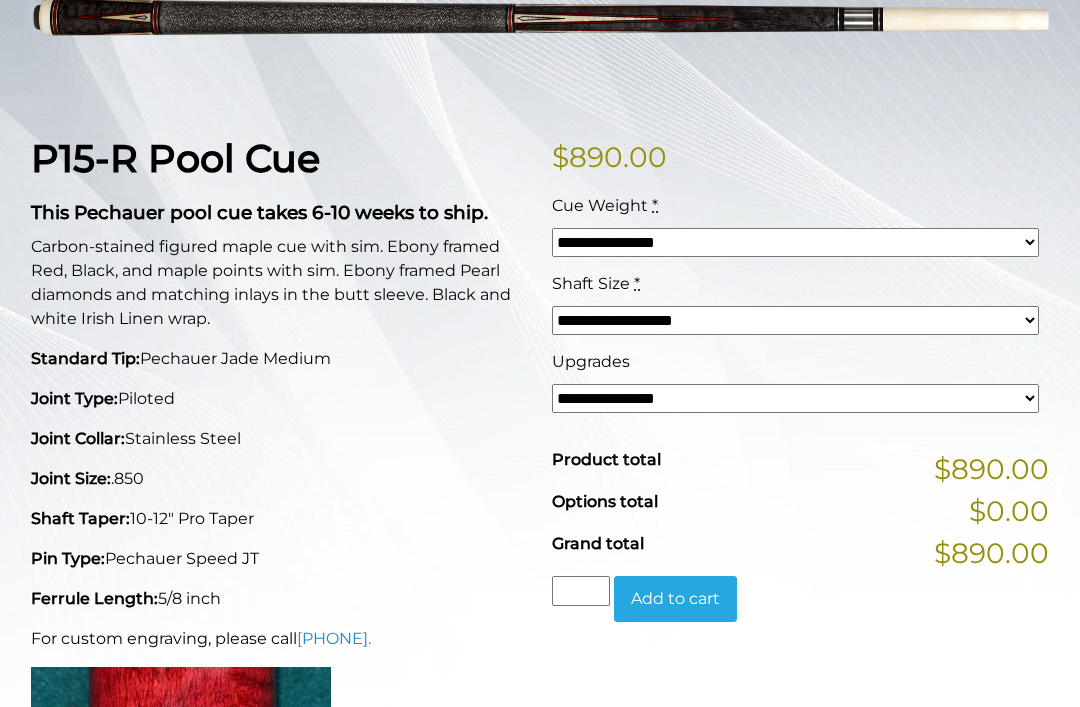 scroll, scrollTop: 380, scrollLeft: 0, axis: vertical 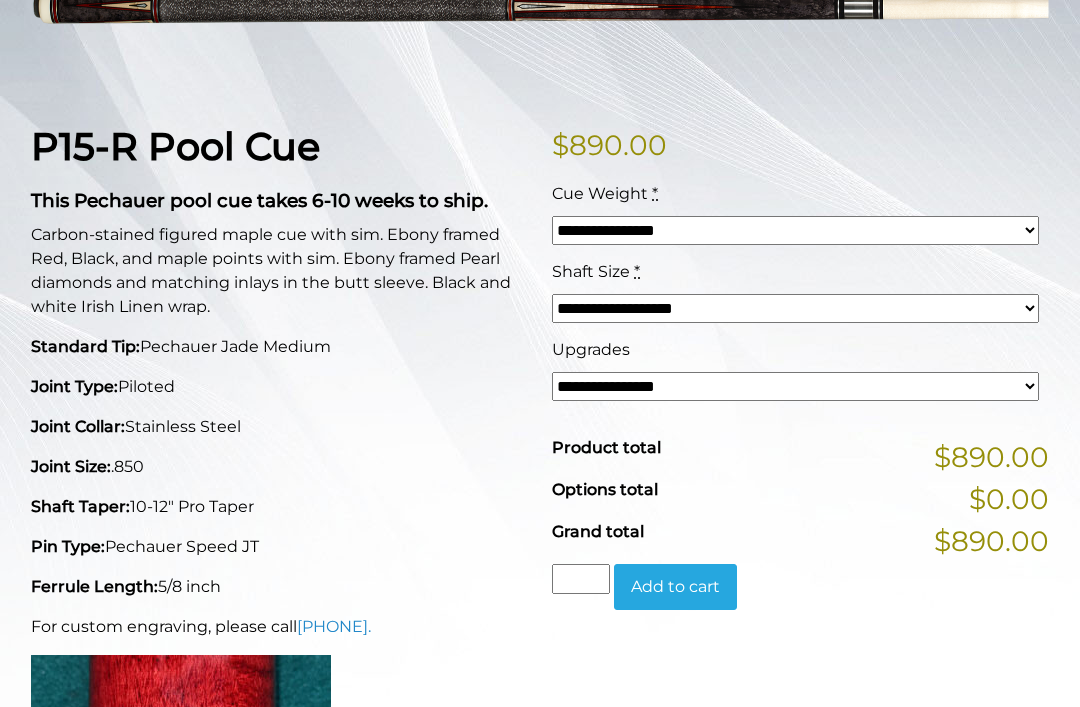 click on "**********" at bounding box center (795, 230) 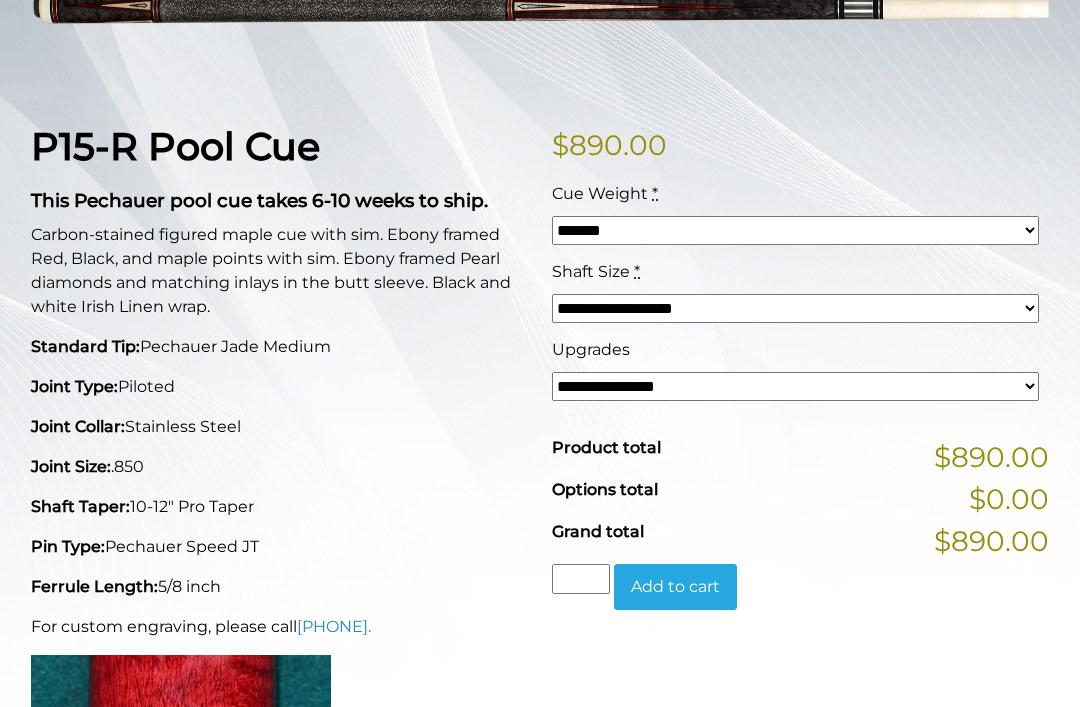 click on "**********" at bounding box center [795, 308] 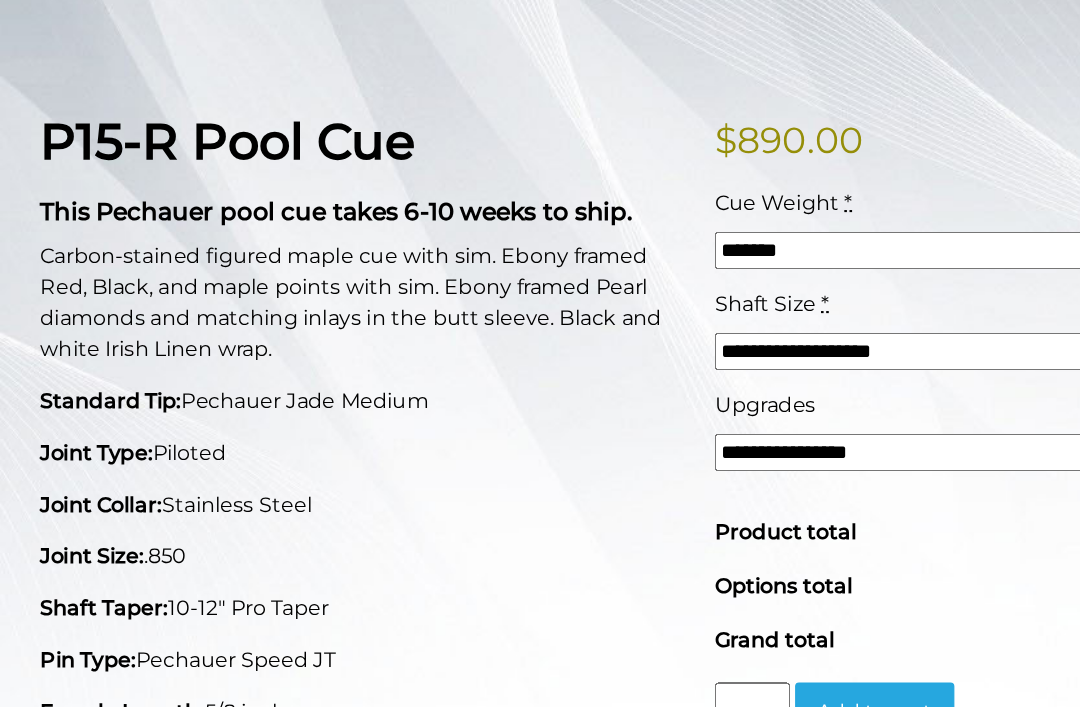 scroll, scrollTop: 305, scrollLeft: 0, axis: vertical 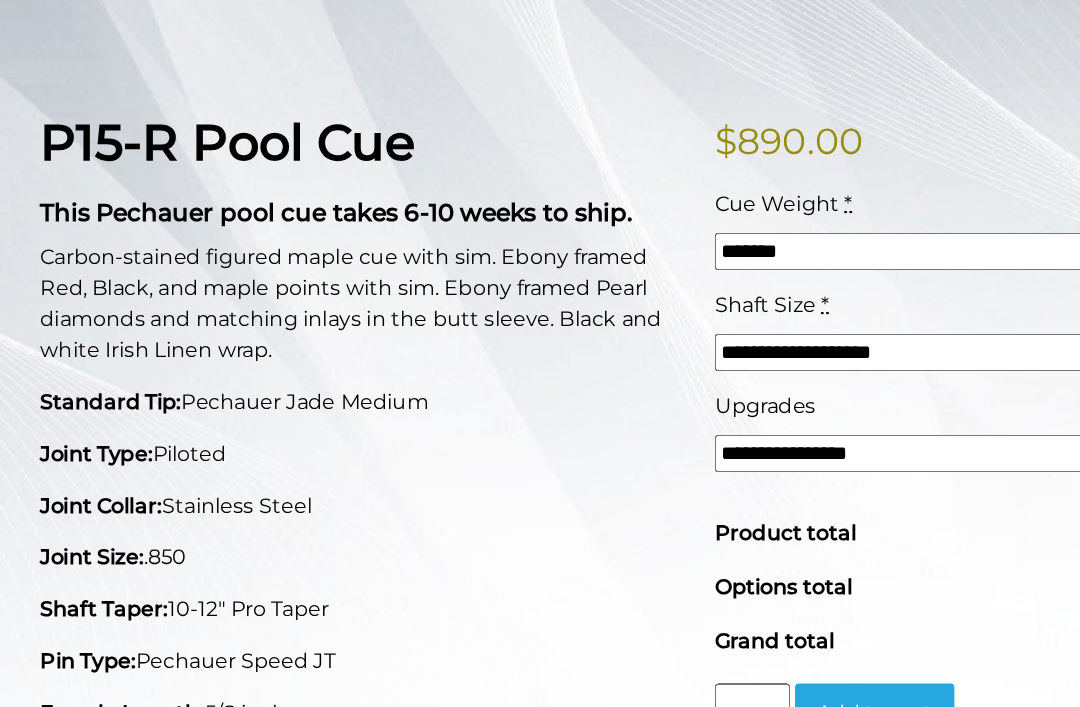 click on "**********" at bounding box center [795, 461] 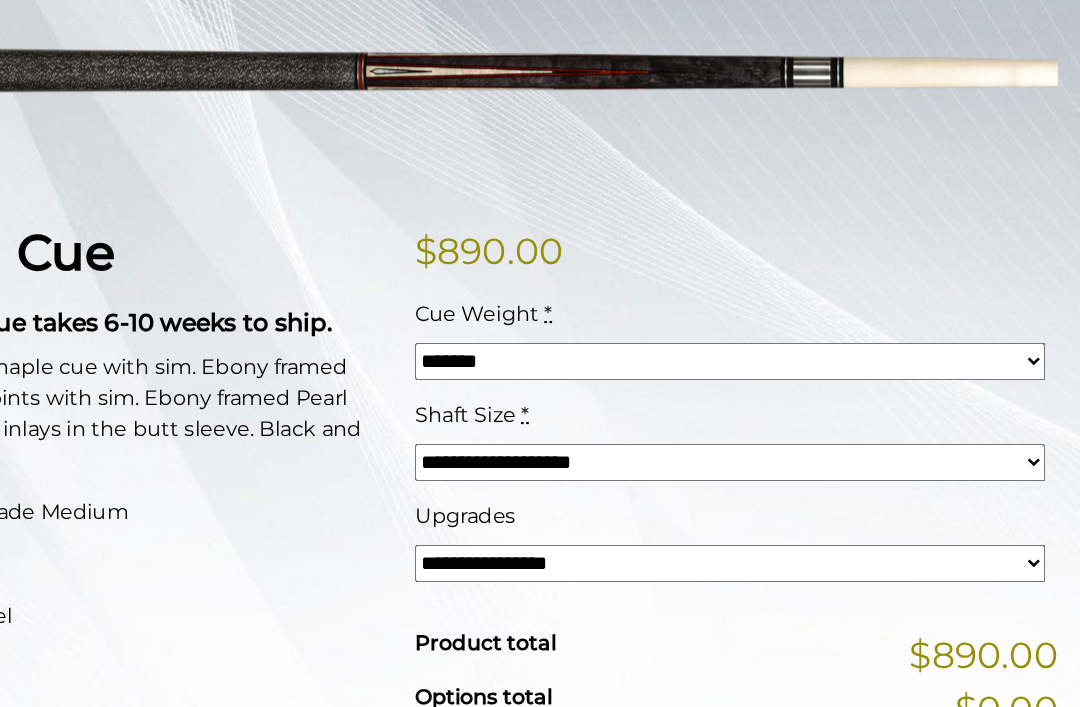 scroll, scrollTop: 330, scrollLeft: 0, axis: vertical 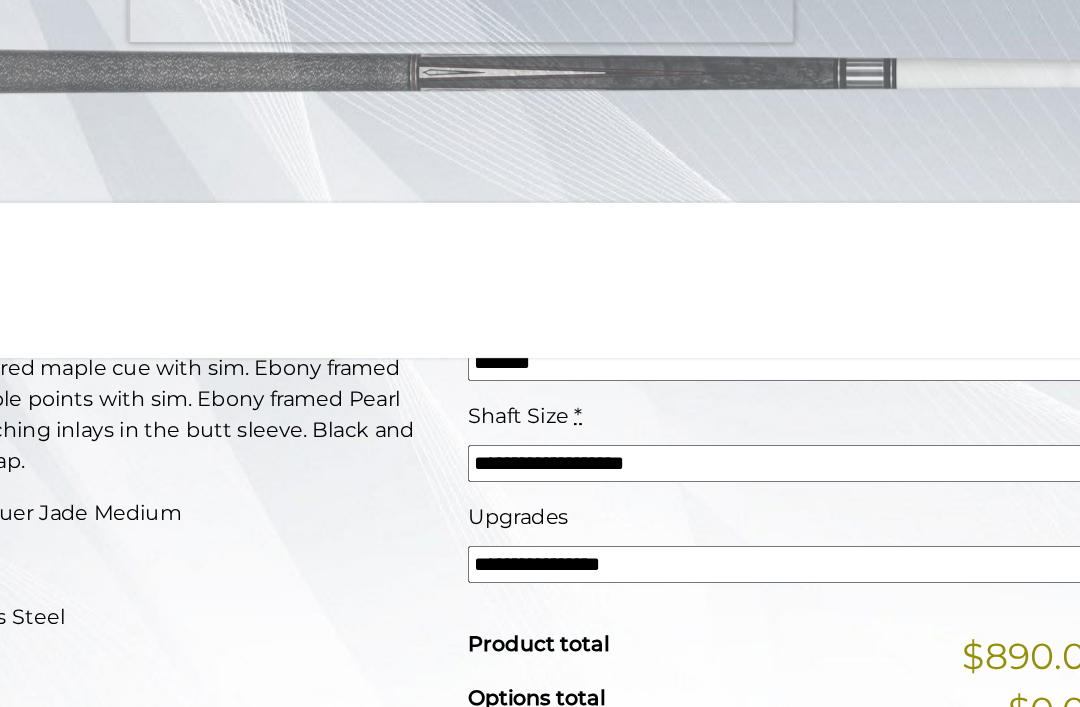 click on "Cue Weight   *" at bounding box center (795, 244) 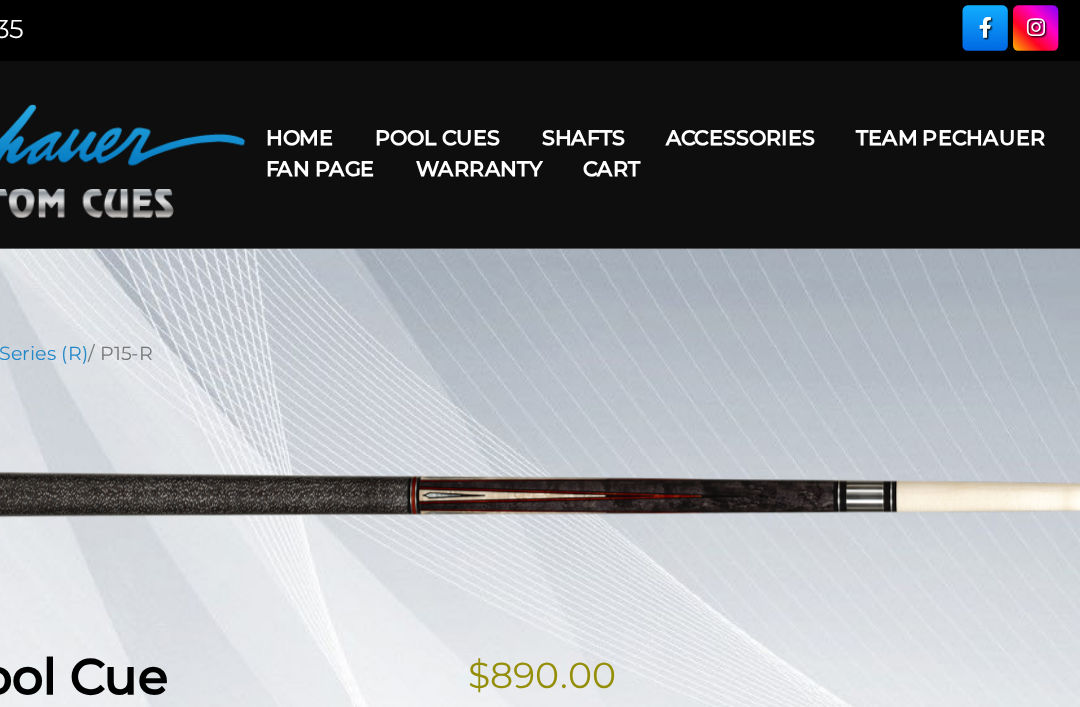 scroll, scrollTop: 0, scrollLeft: 0, axis: both 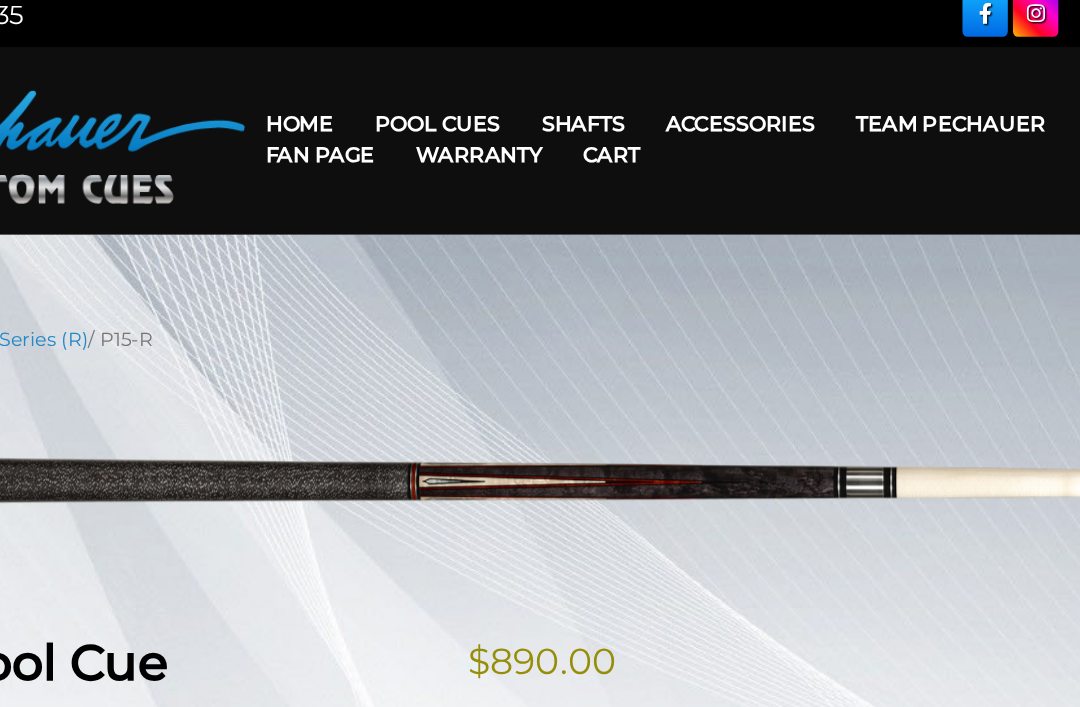 click on "Home  /  Pool Cues  /  Pro Series (R)  / P15-R" at bounding box center (540, 277) 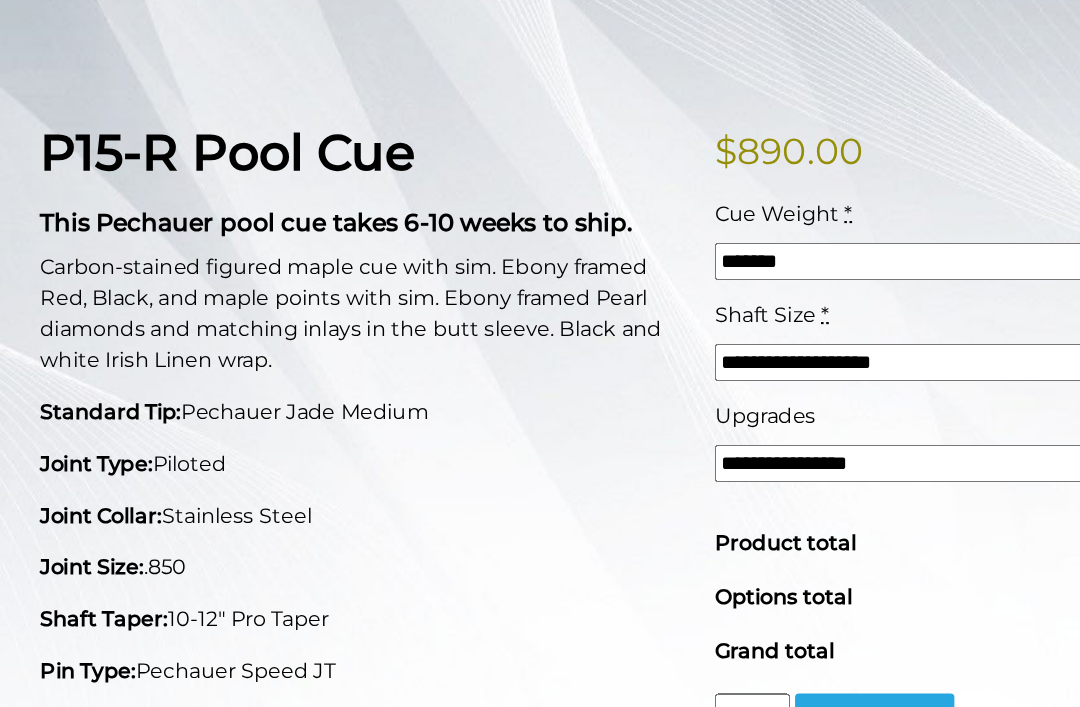 scroll, scrollTop: 298, scrollLeft: 0, axis: vertical 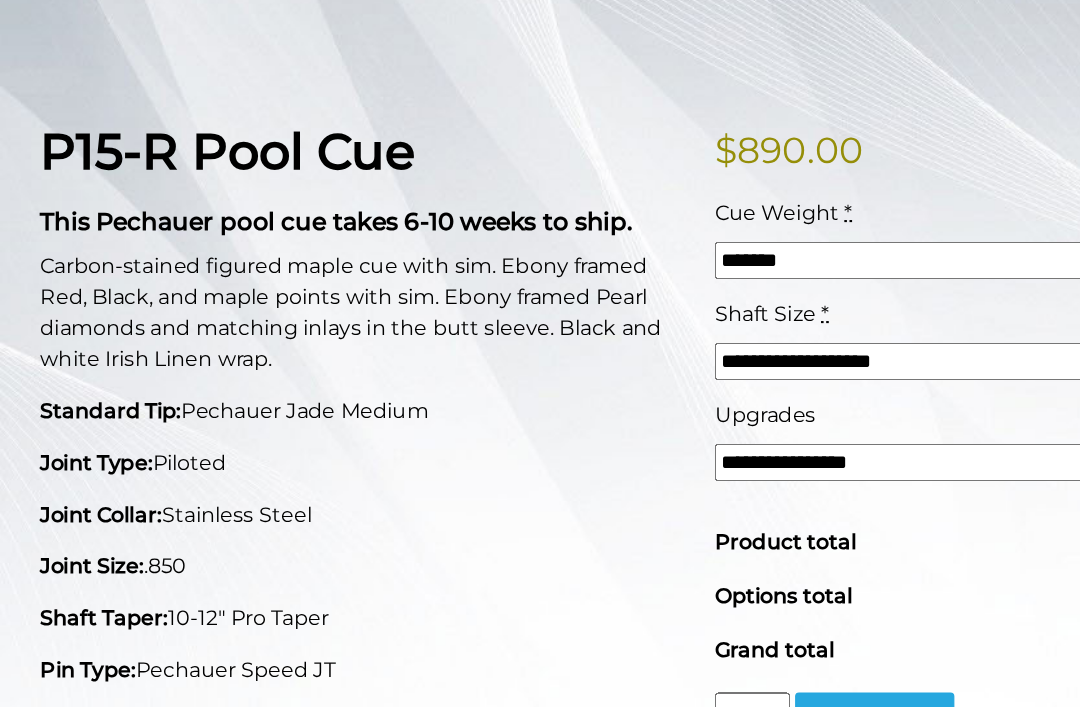 click on "Options total" at bounding box center [606, 529] 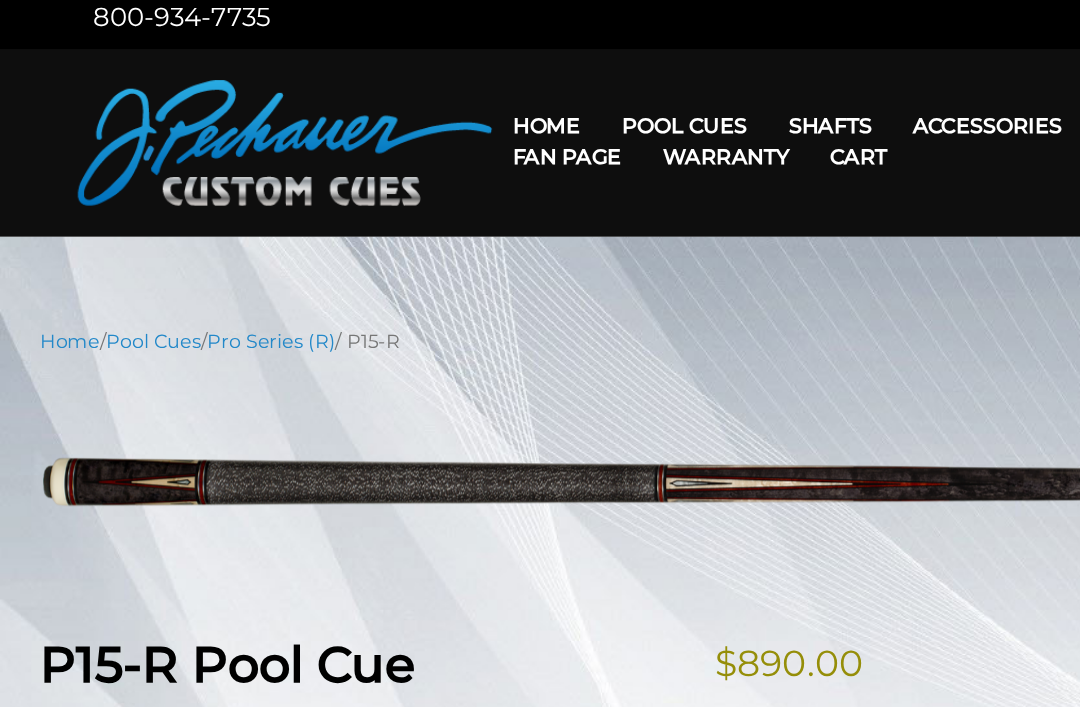 scroll, scrollTop: 0, scrollLeft: 0, axis: both 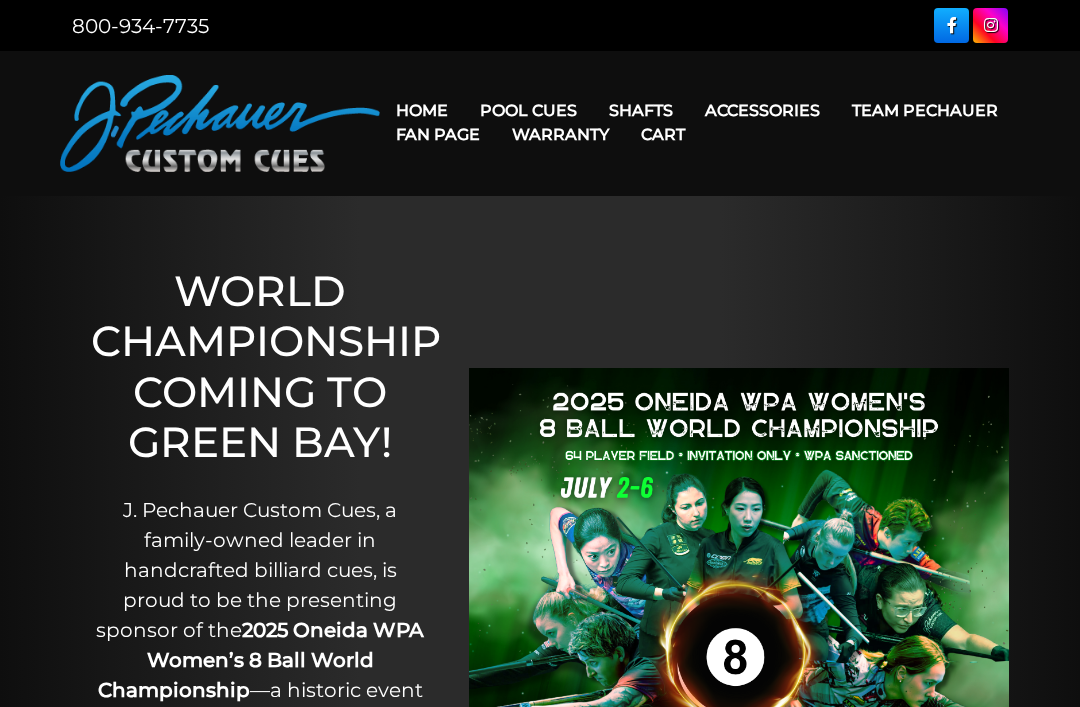 click on "Fan Page" at bounding box center (438, 134) 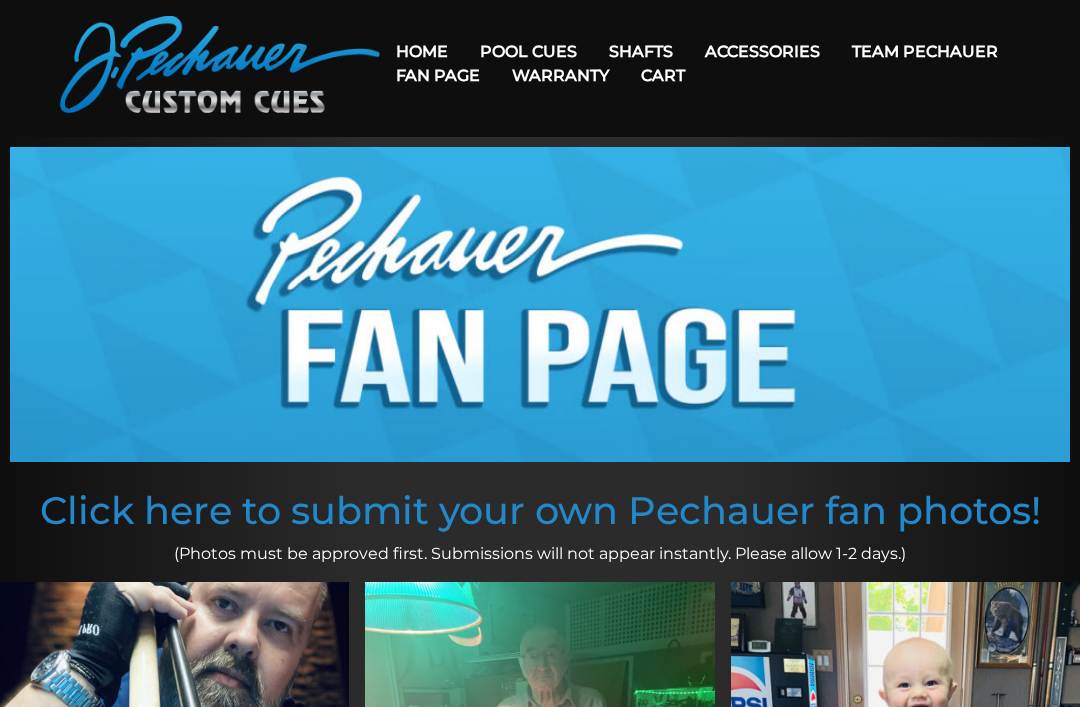 scroll, scrollTop: 0, scrollLeft: 0, axis: both 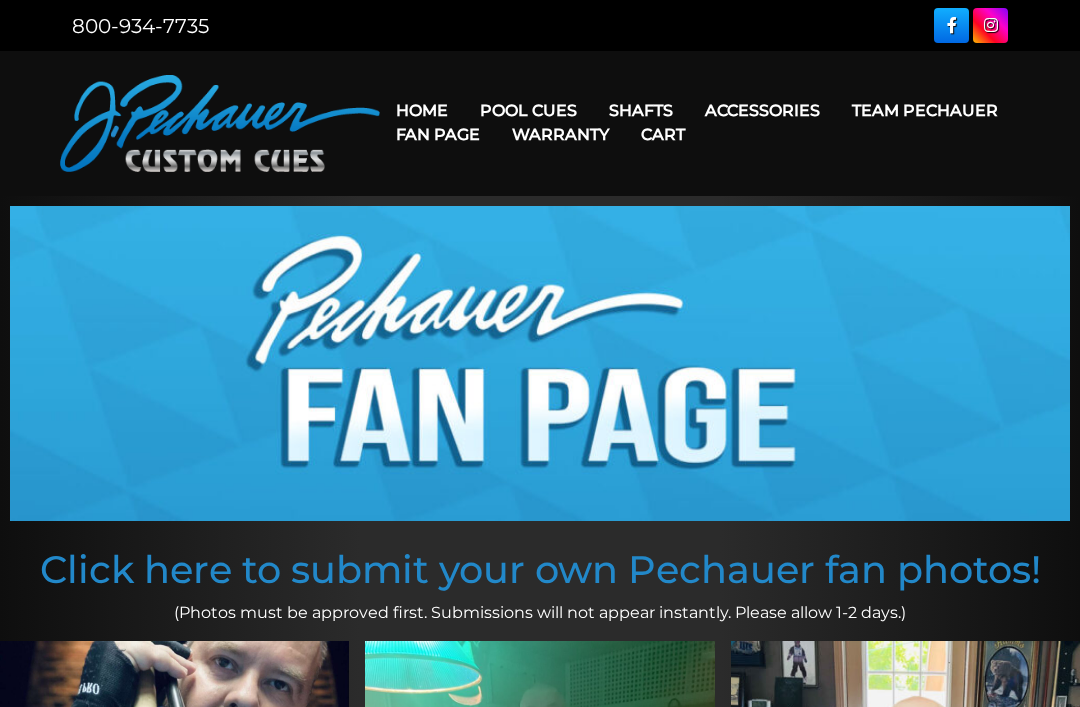 click on "Performance Plus Low Deflection Shafts" at bounding box center [767, 196] 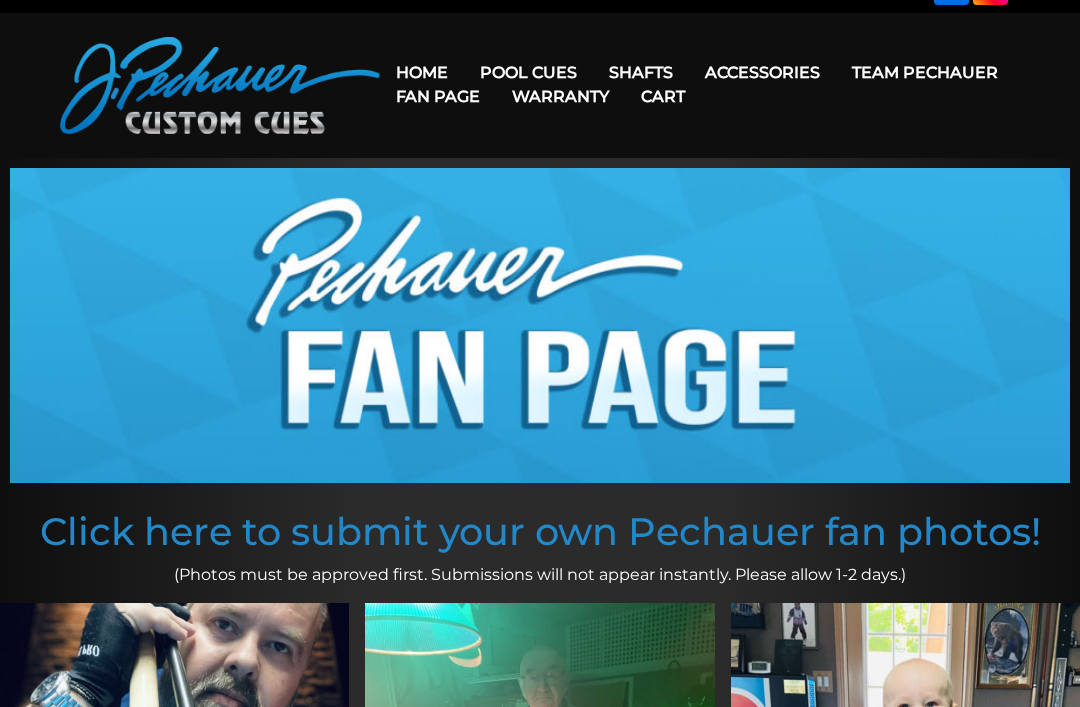 scroll, scrollTop: 0, scrollLeft: 0, axis: both 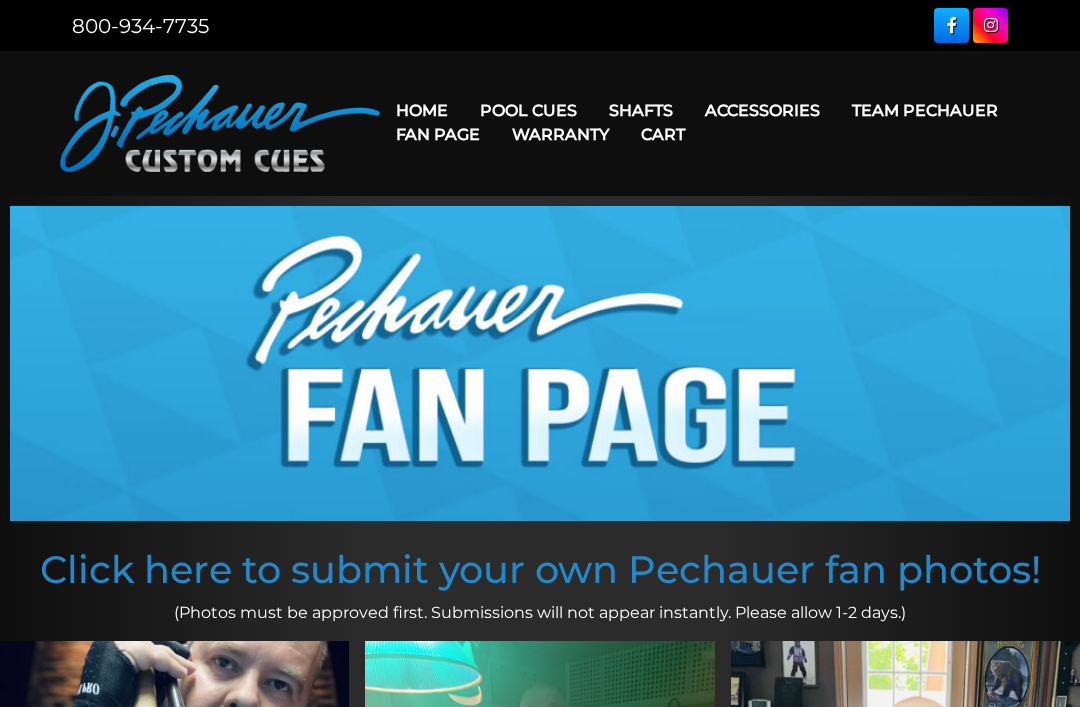 click on "Fan Page" at bounding box center (438, 134) 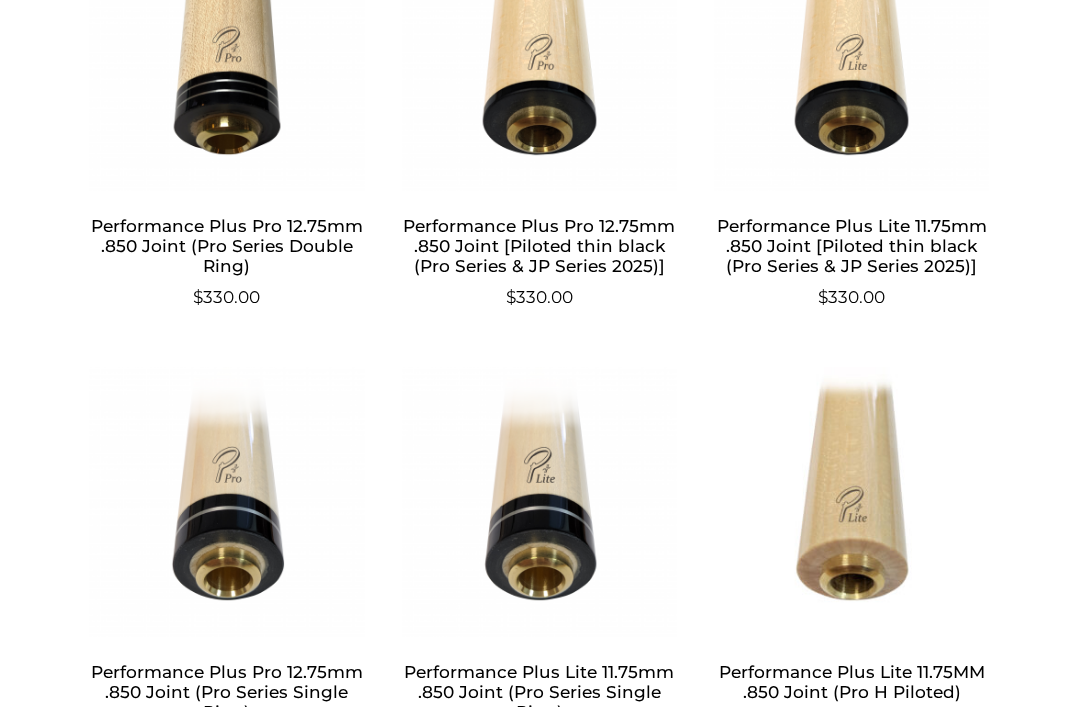 scroll, scrollTop: 1240, scrollLeft: 0, axis: vertical 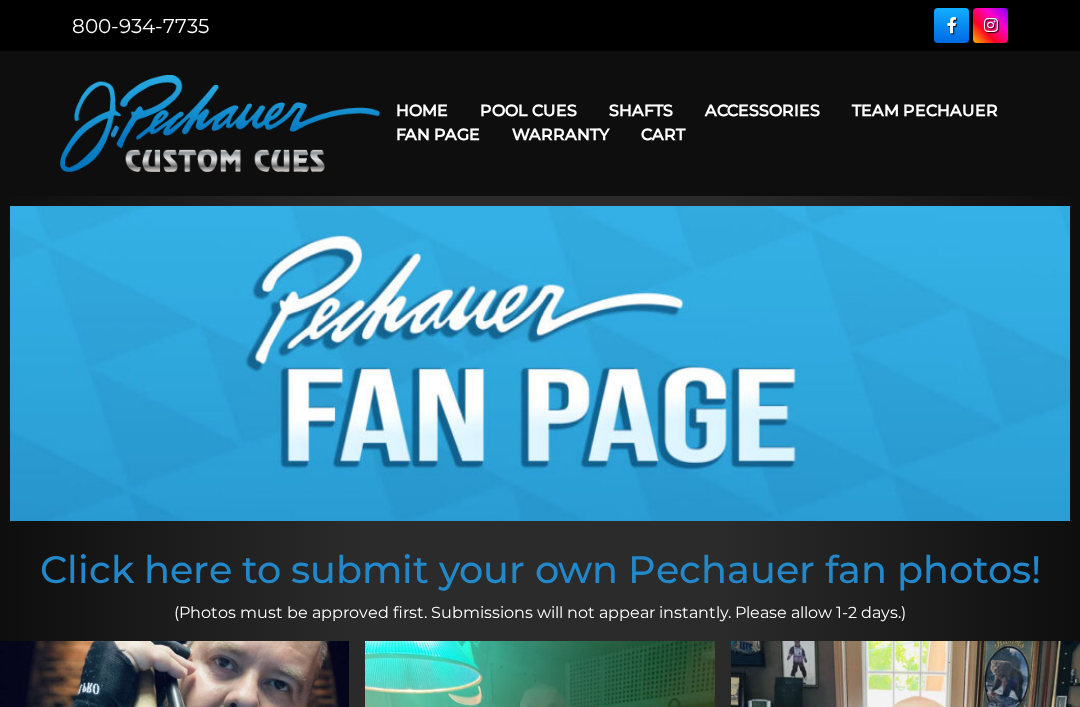 click on "Fan Page" at bounding box center (438, 134) 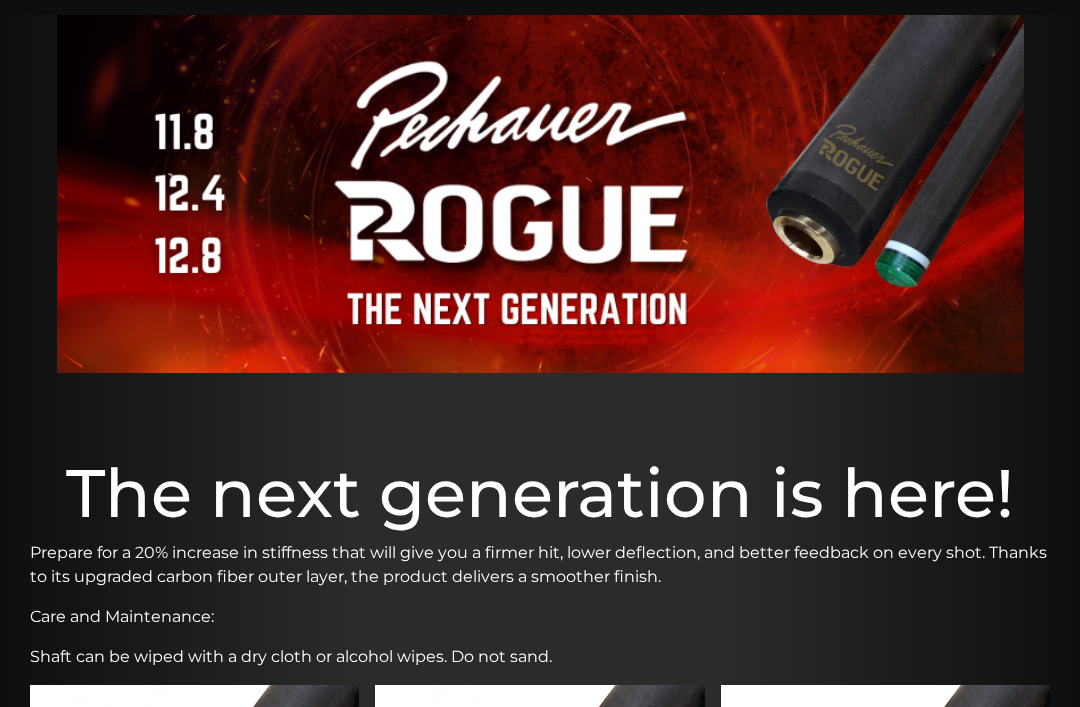 scroll, scrollTop: 0, scrollLeft: 0, axis: both 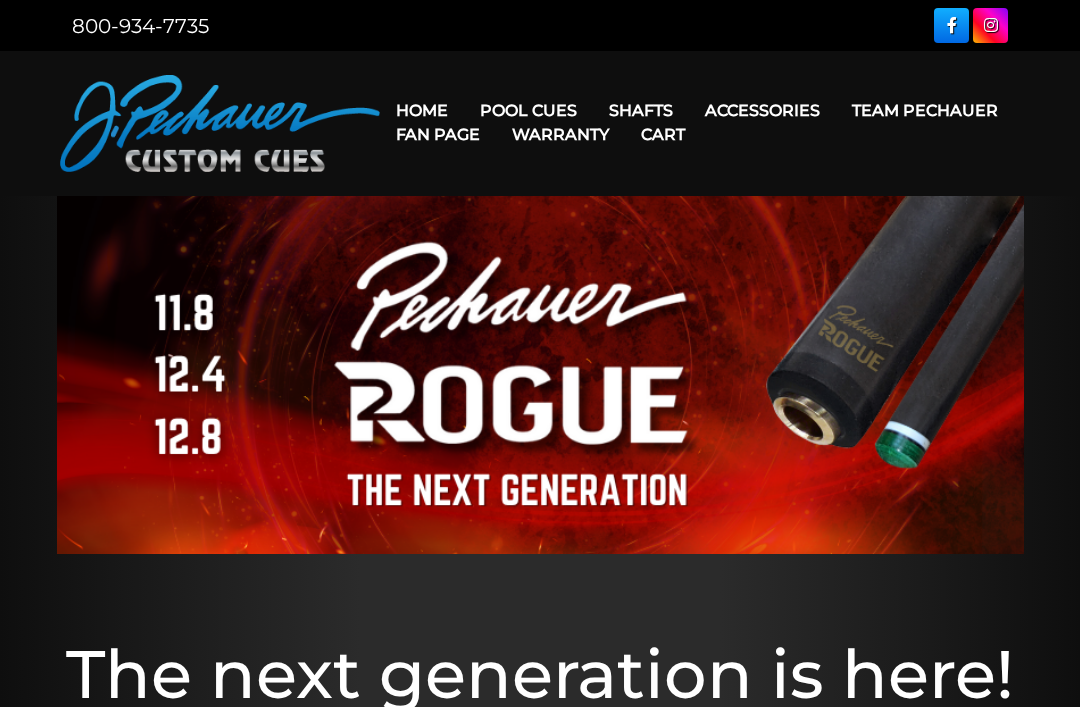 click on "Torch +" at bounding box center [767, 224] 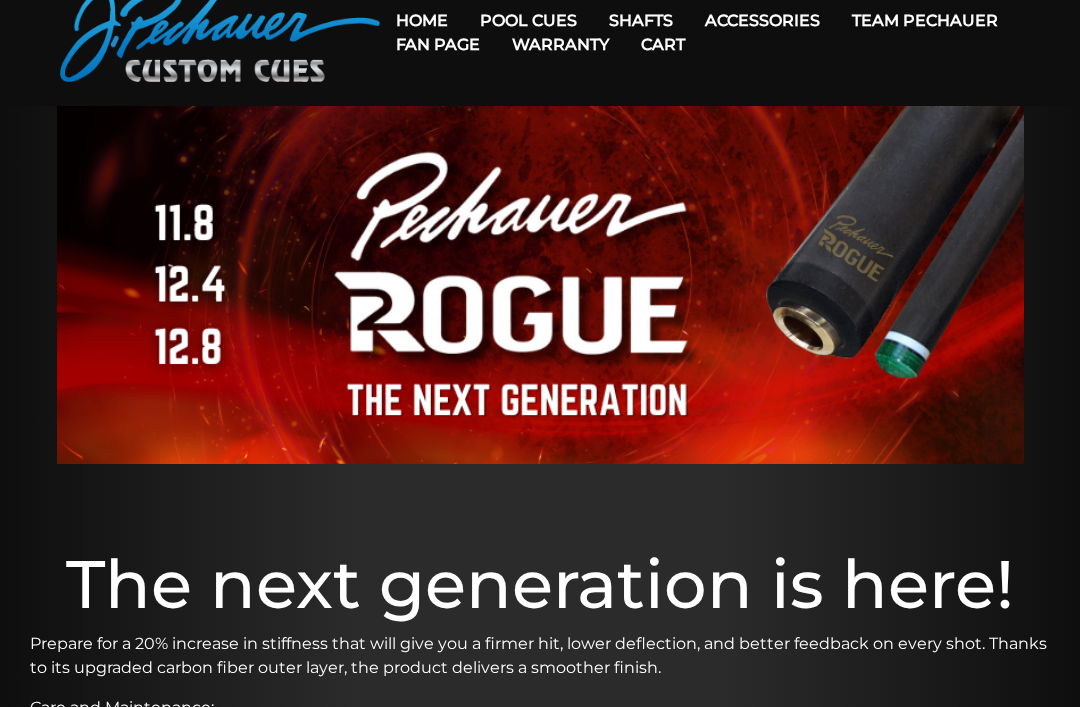 scroll, scrollTop: 0, scrollLeft: 0, axis: both 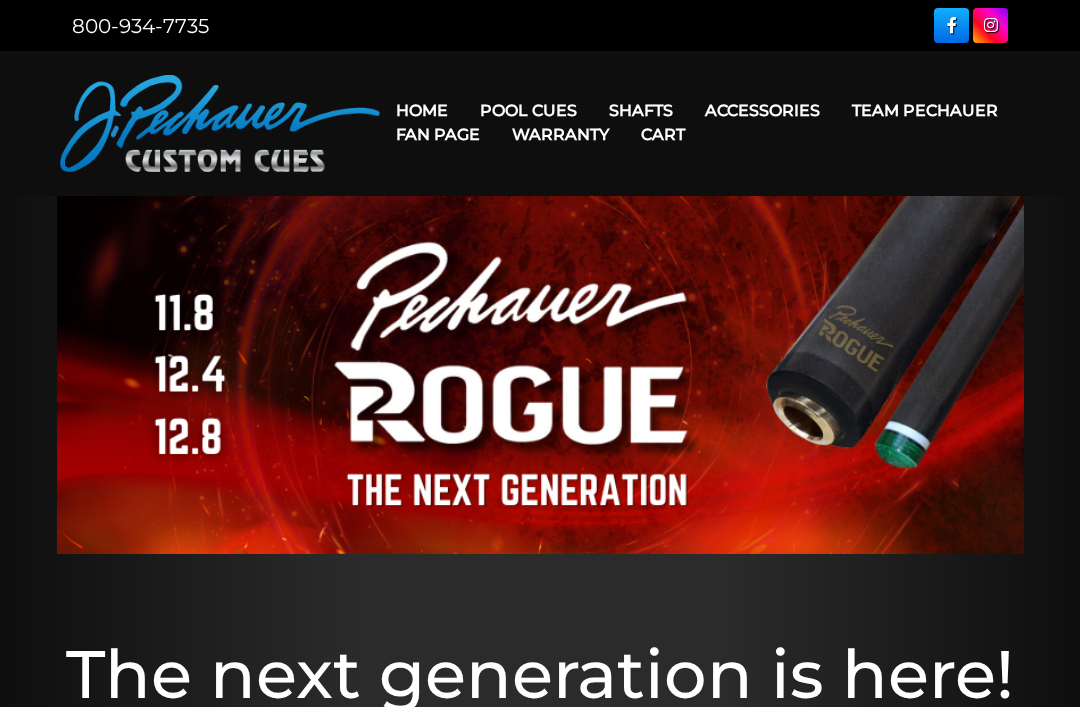 click on "Maple Shafts" at bounding box center [767, 167] 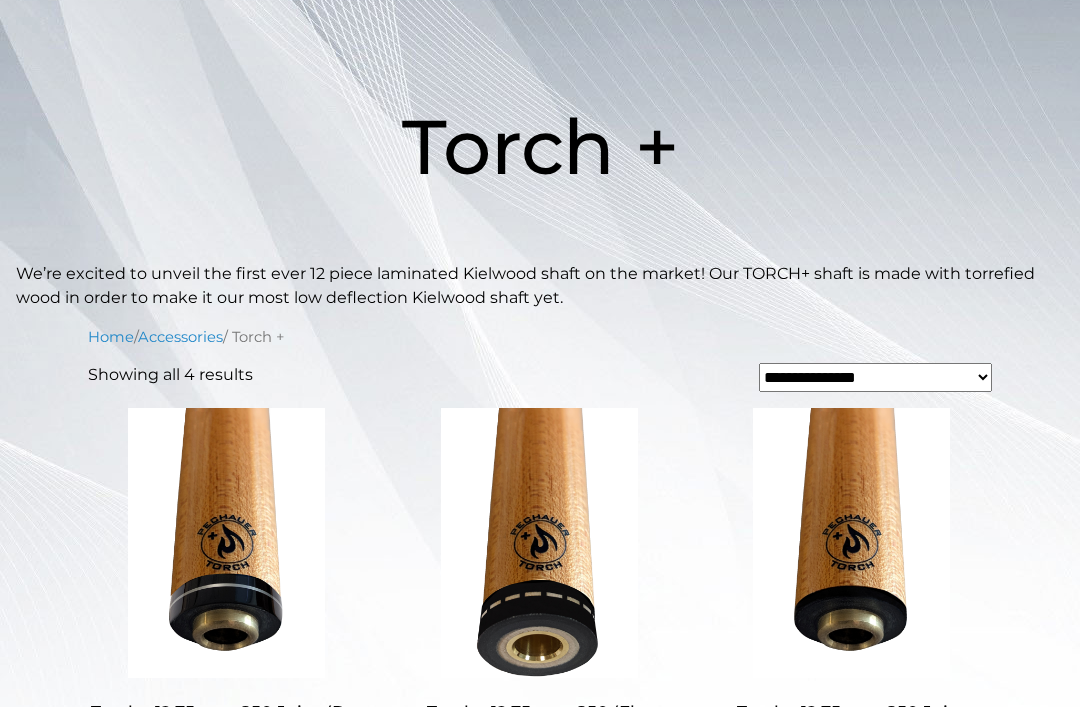 scroll, scrollTop: 230, scrollLeft: 0, axis: vertical 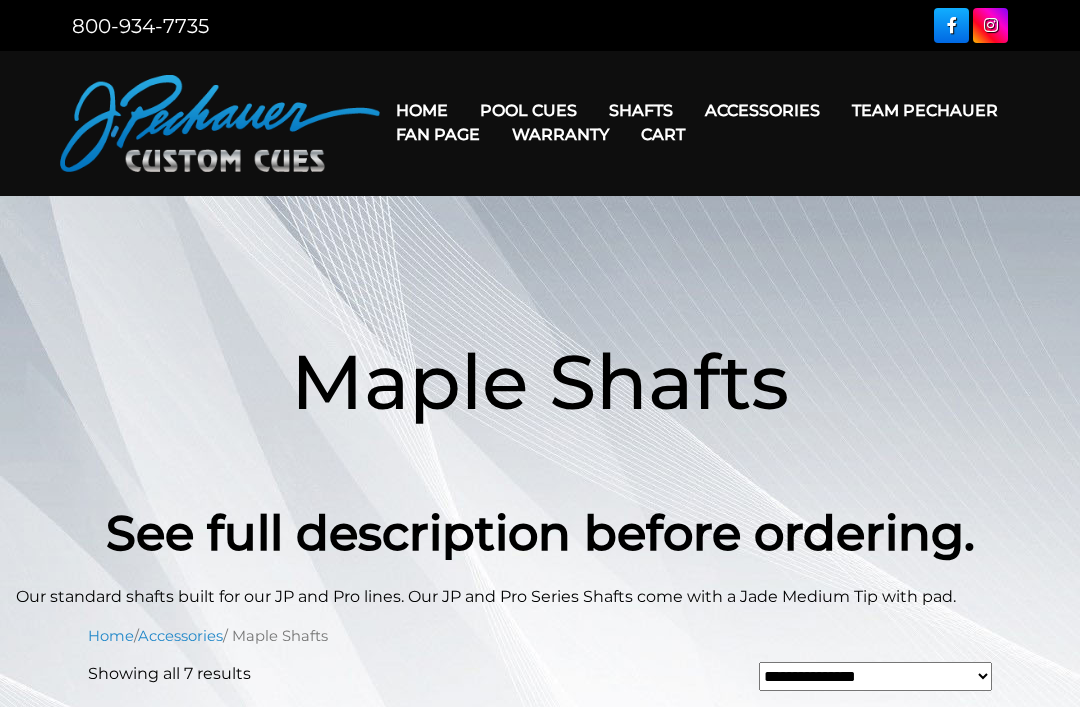 click on "Torch +" at bounding box center (767, 224) 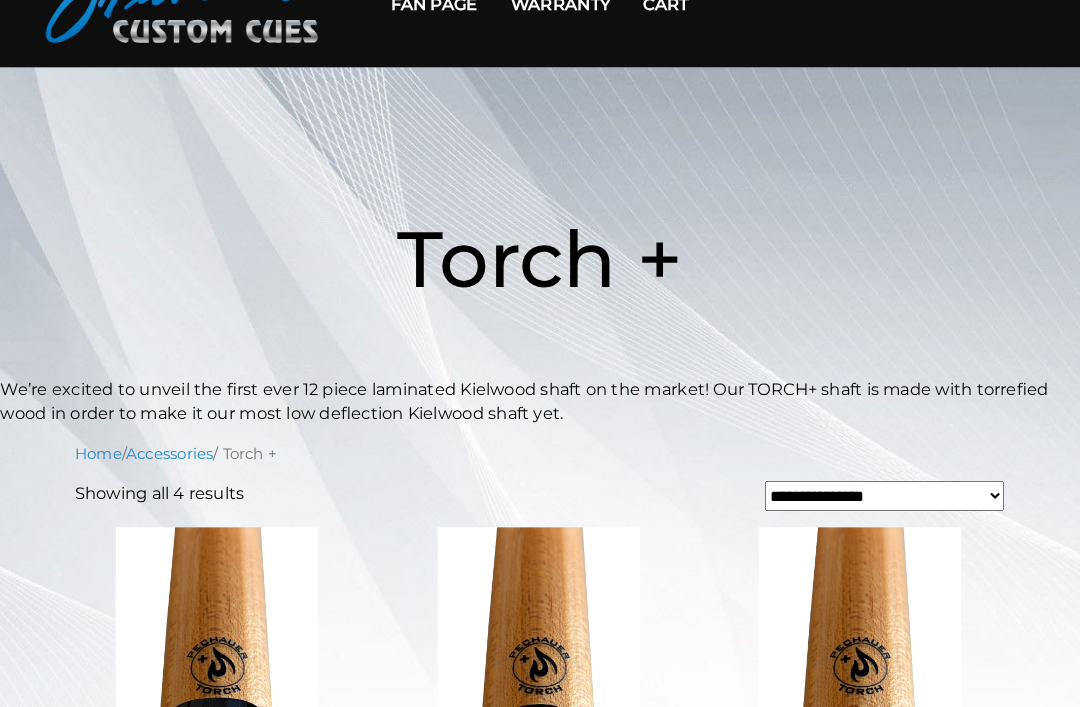 scroll, scrollTop: 0, scrollLeft: 0, axis: both 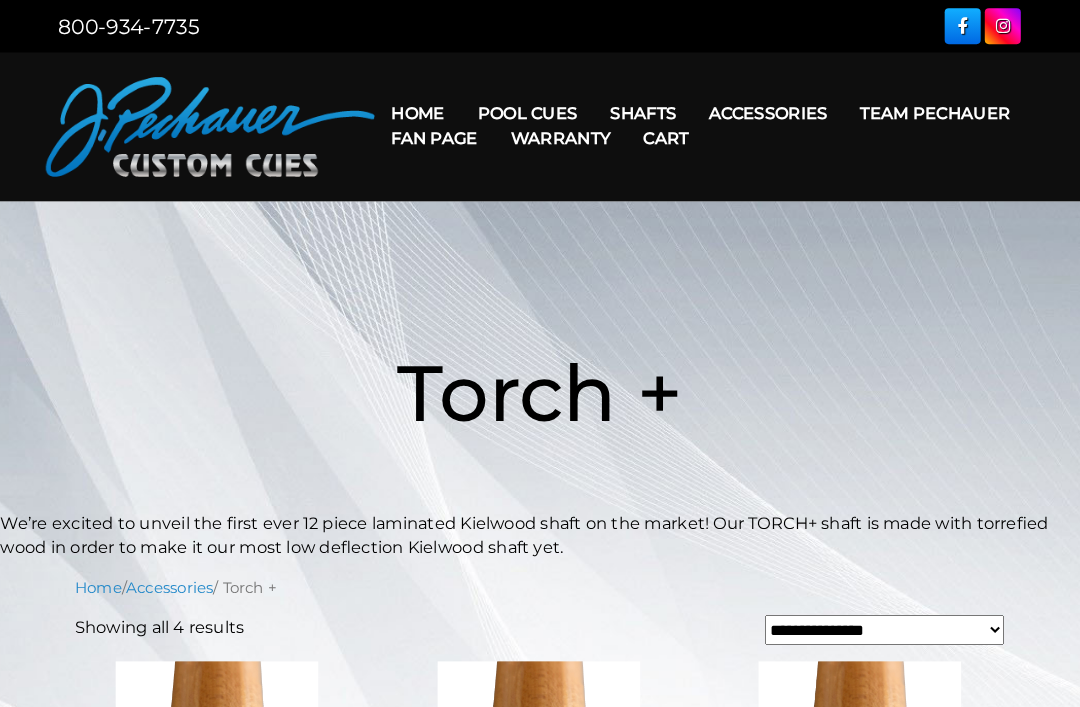 click on "Performance Plus Low Deflection Shafts" at bounding box center (767, 196) 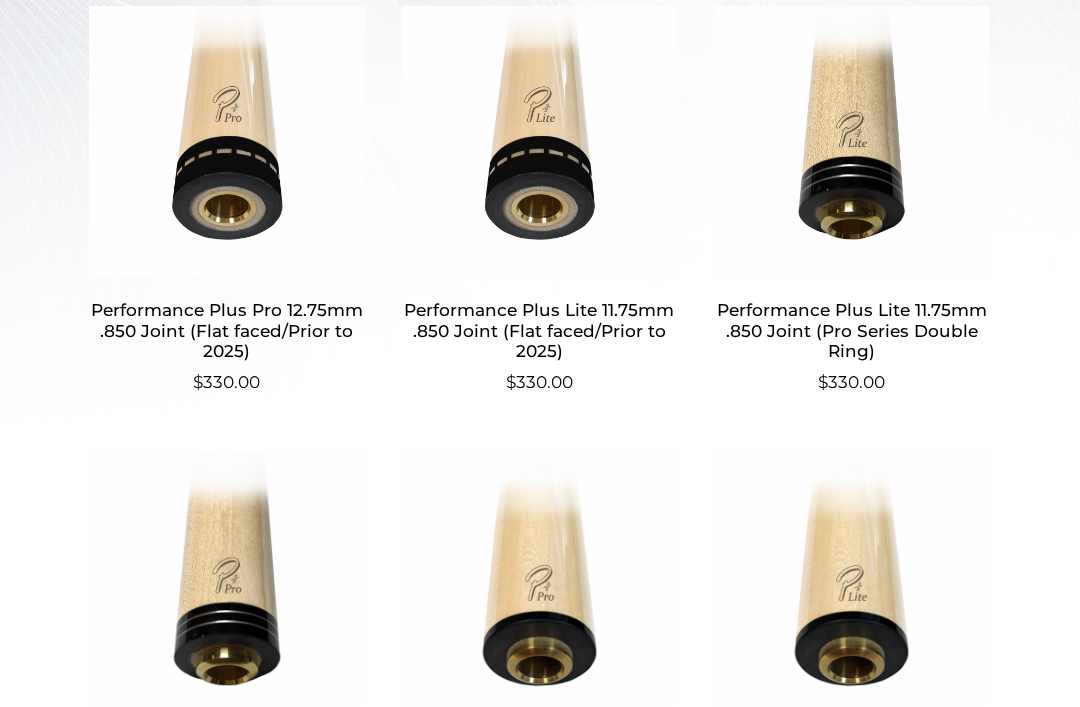 scroll, scrollTop: 726, scrollLeft: 0, axis: vertical 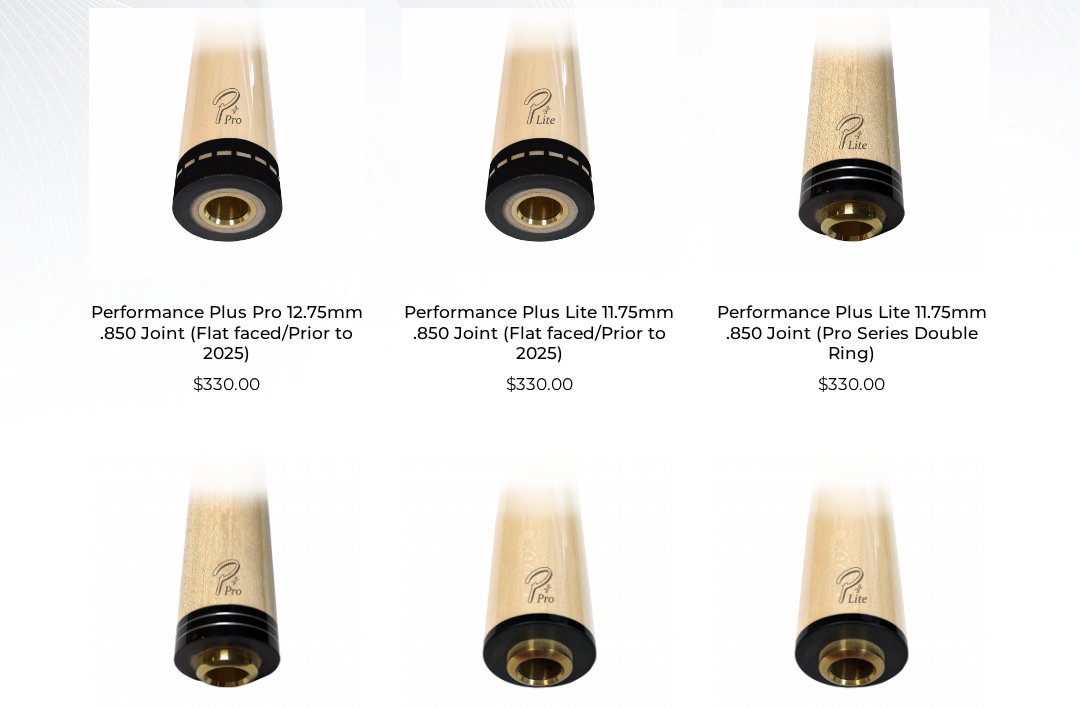 click on "Performance Plus Lite 11.75mm .850 Joint (Flat faced/Prior to 2025)" at bounding box center (539, 333) 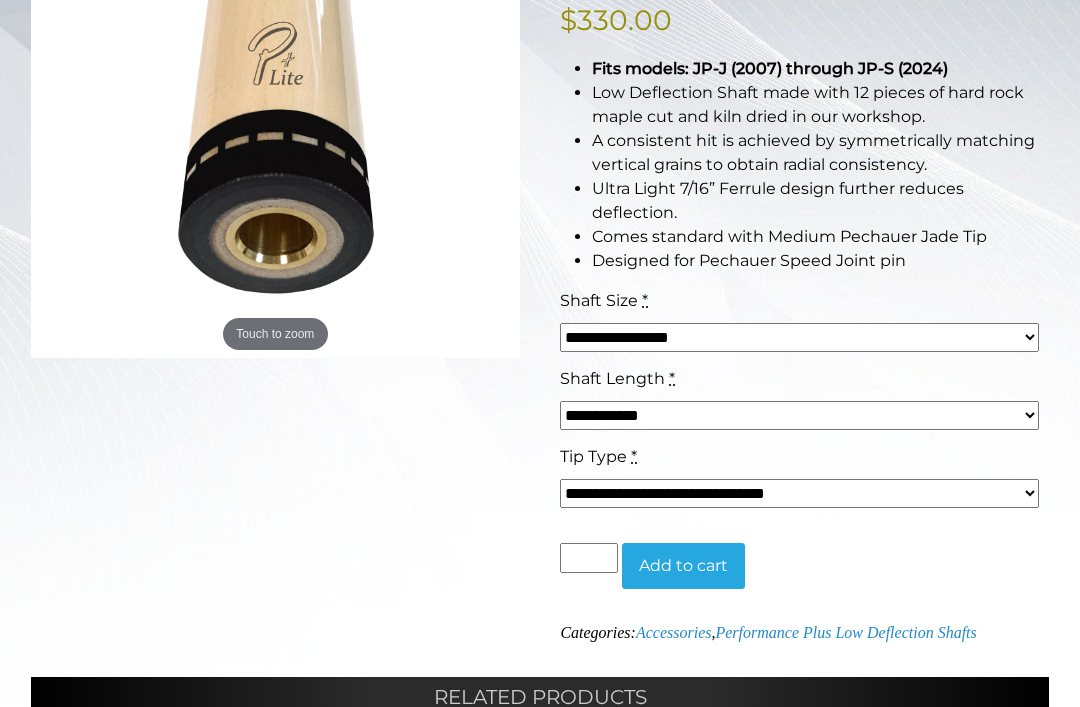 scroll, scrollTop: 450, scrollLeft: 0, axis: vertical 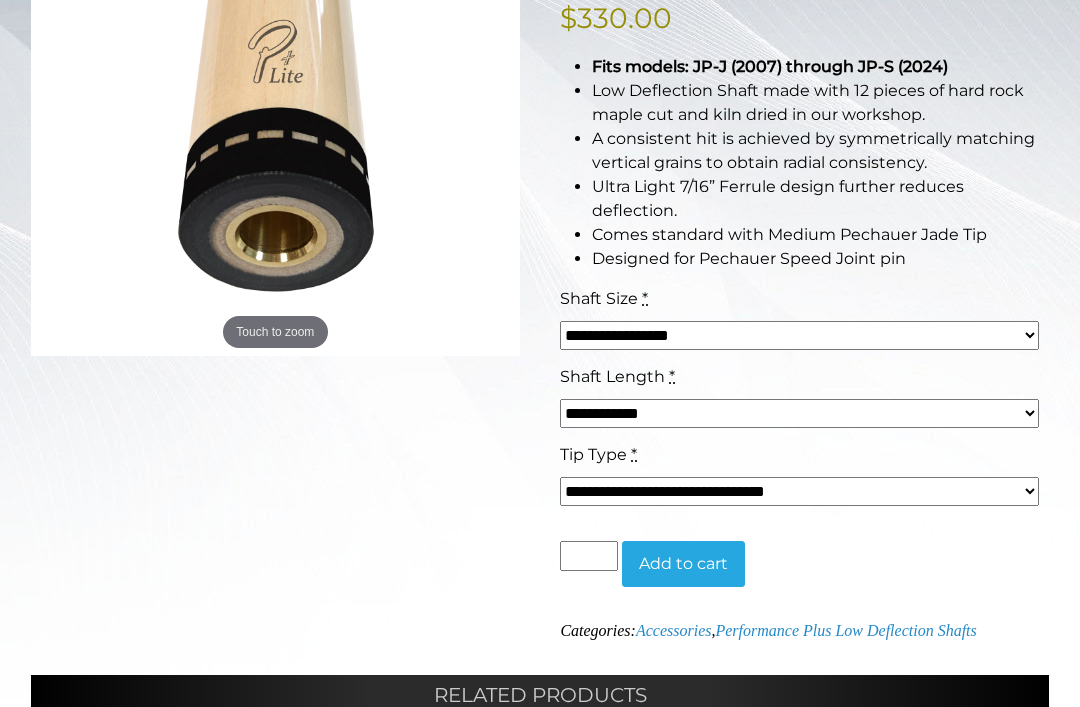 click on "**********" at bounding box center [804, 405] 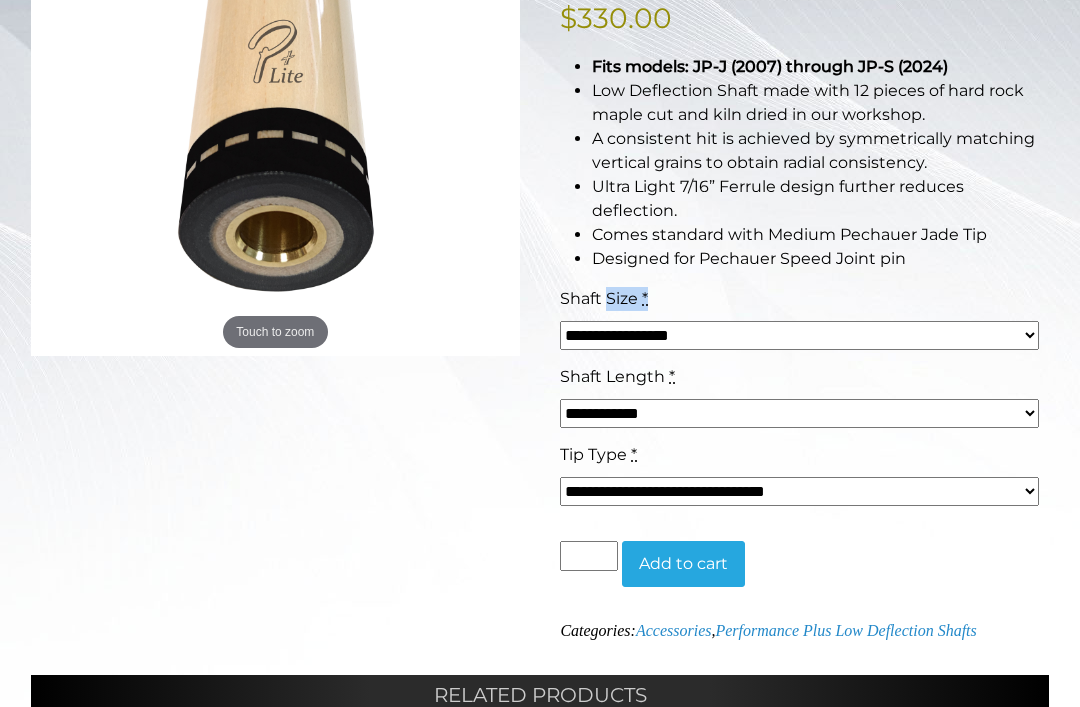 click on "[FIRST] [LAST] [LAST]" at bounding box center (799, 336) 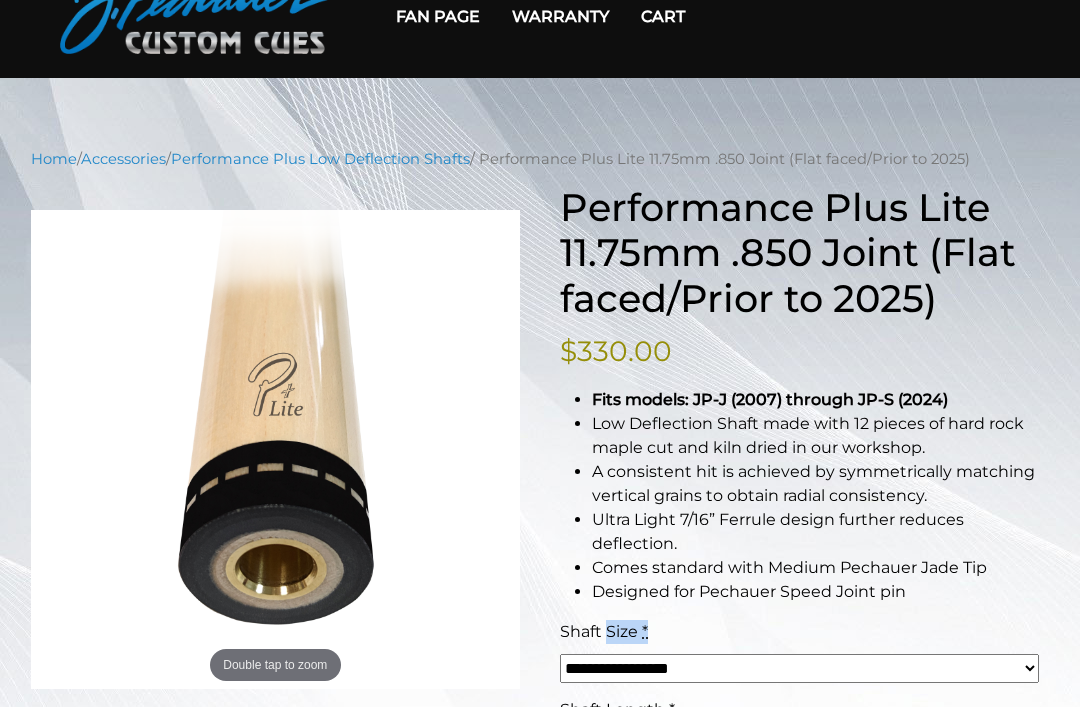 scroll, scrollTop: 0, scrollLeft: 0, axis: both 